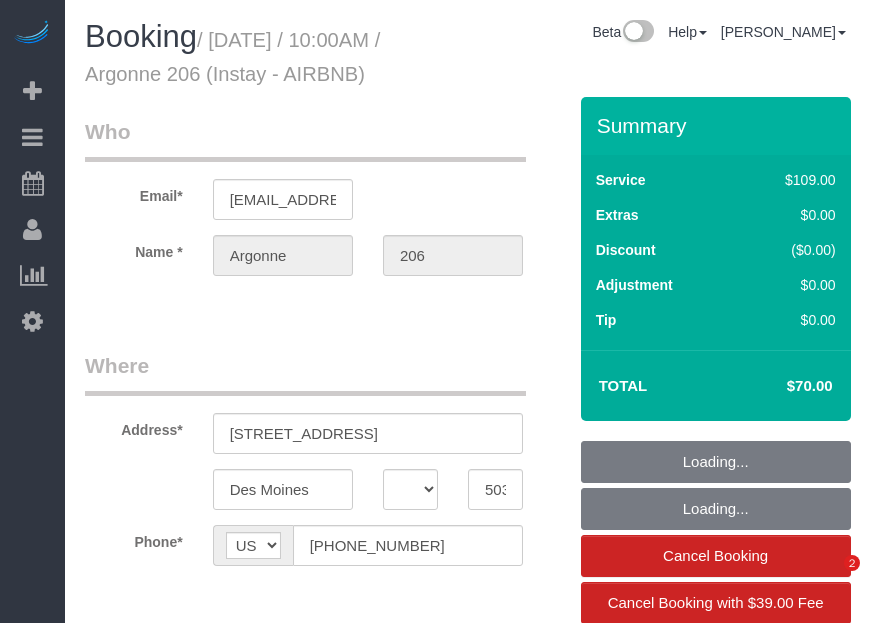 select on "IA" 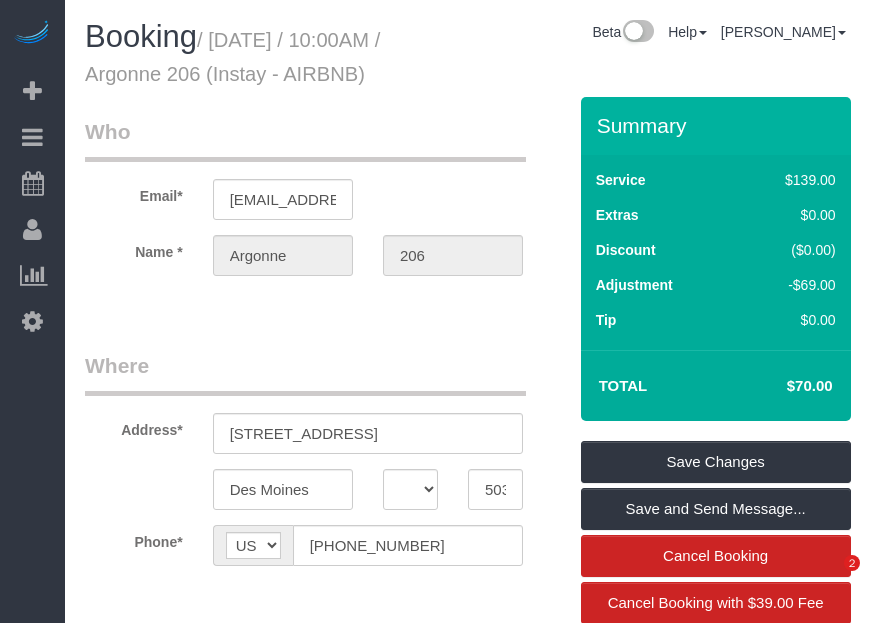 scroll, scrollTop: 0, scrollLeft: 0, axis: both 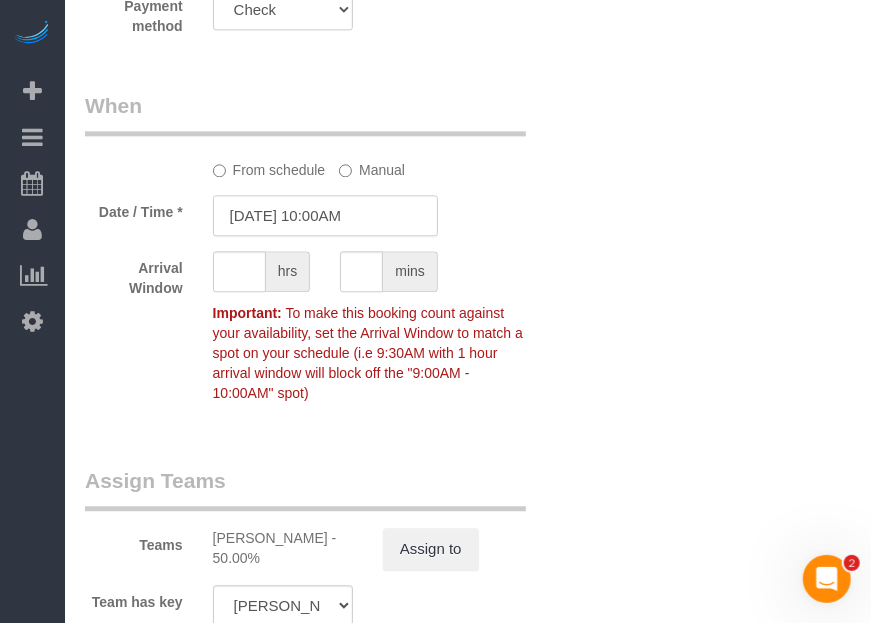 click on "07/06/2025 10:00AM" at bounding box center (325, 215) 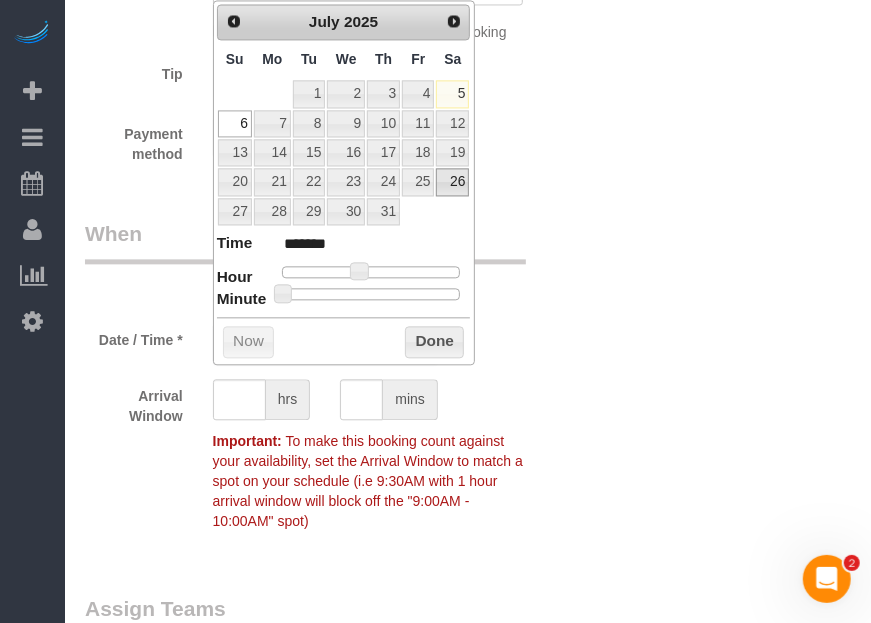 scroll, scrollTop: 1727, scrollLeft: 0, axis: vertical 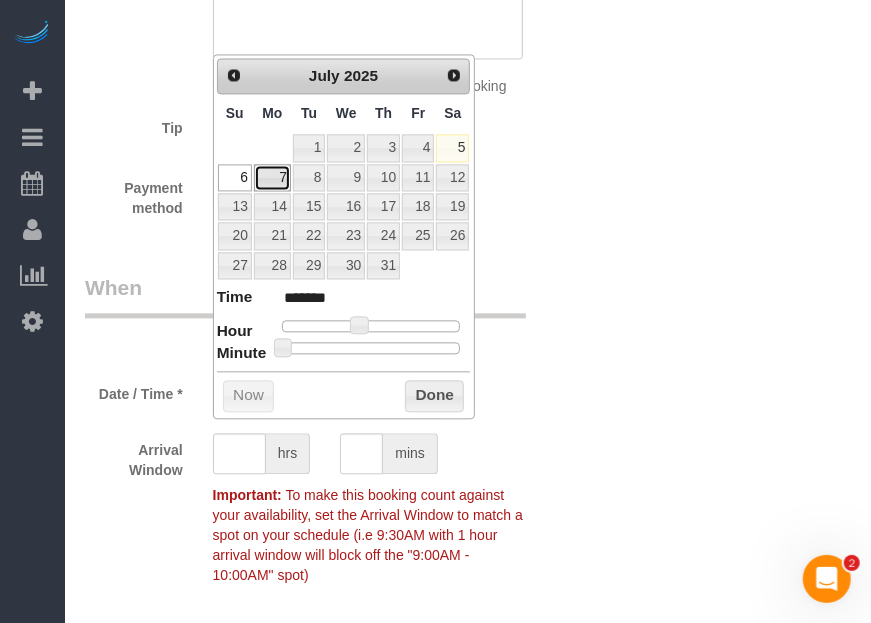 click on "7" at bounding box center (272, 177) 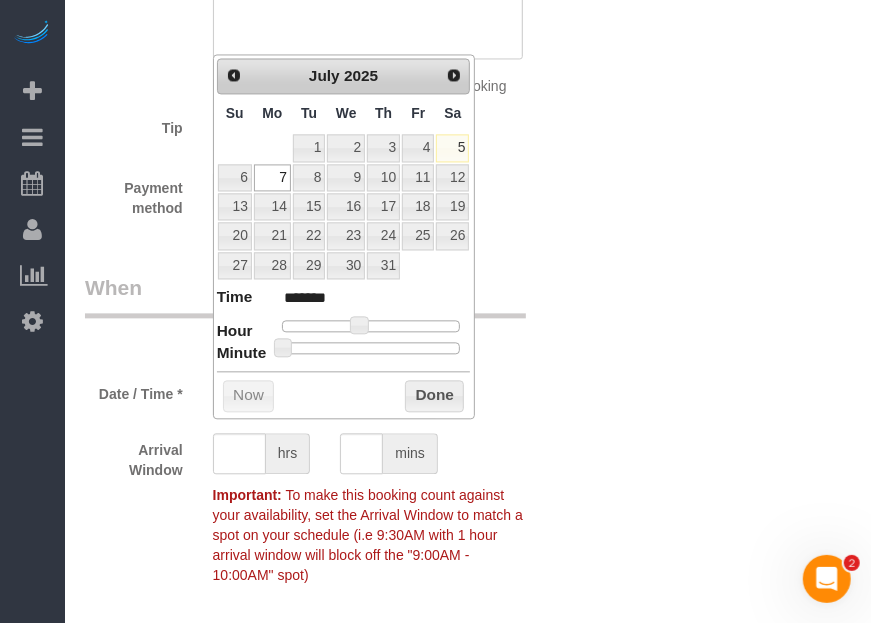 type on "07/07/2025 10:30AM" 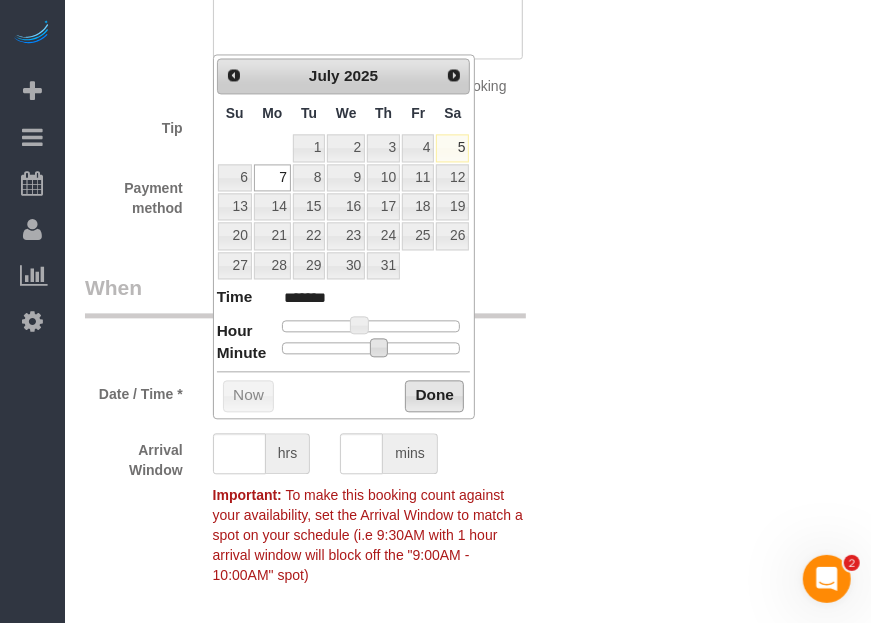 click on "Done" at bounding box center [434, 396] 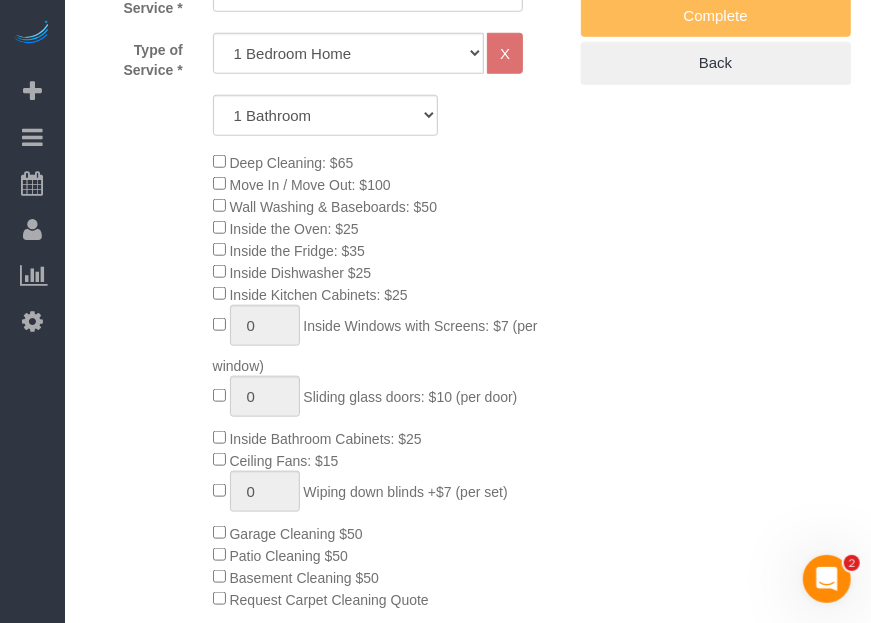 scroll, scrollTop: 272, scrollLeft: 0, axis: vertical 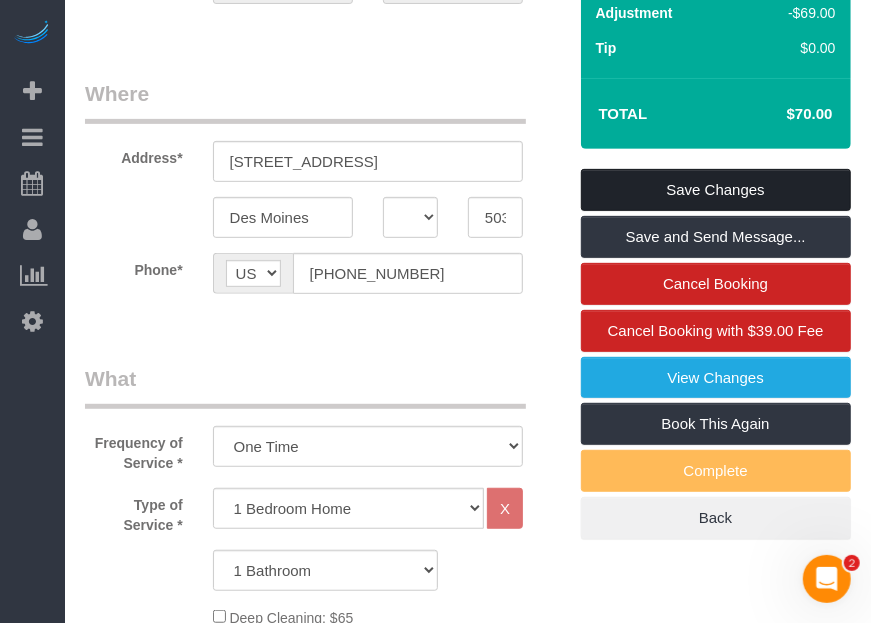 click on "Save Changes" at bounding box center (716, 190) 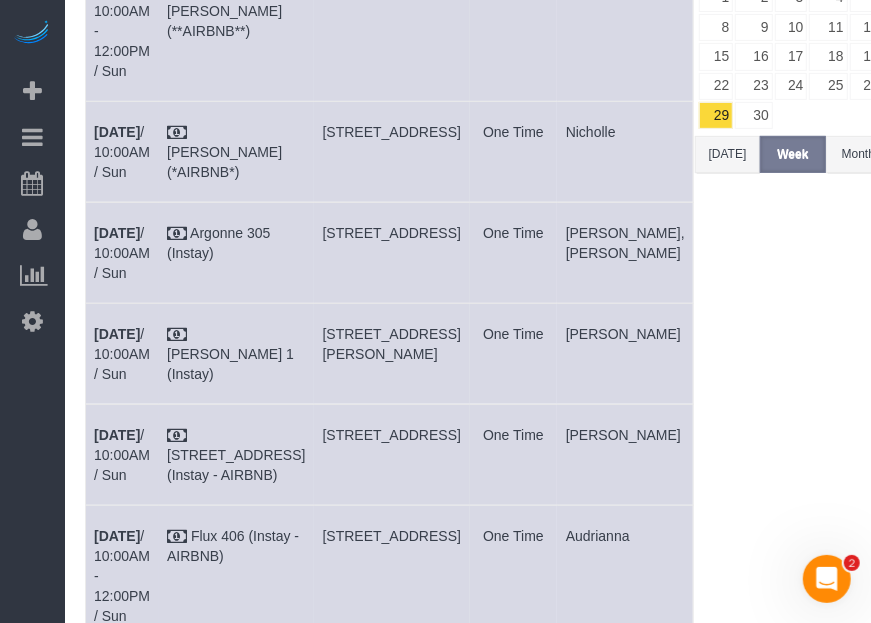 scroll, scrollTop: 0, scrollLeft: 0, axis: both 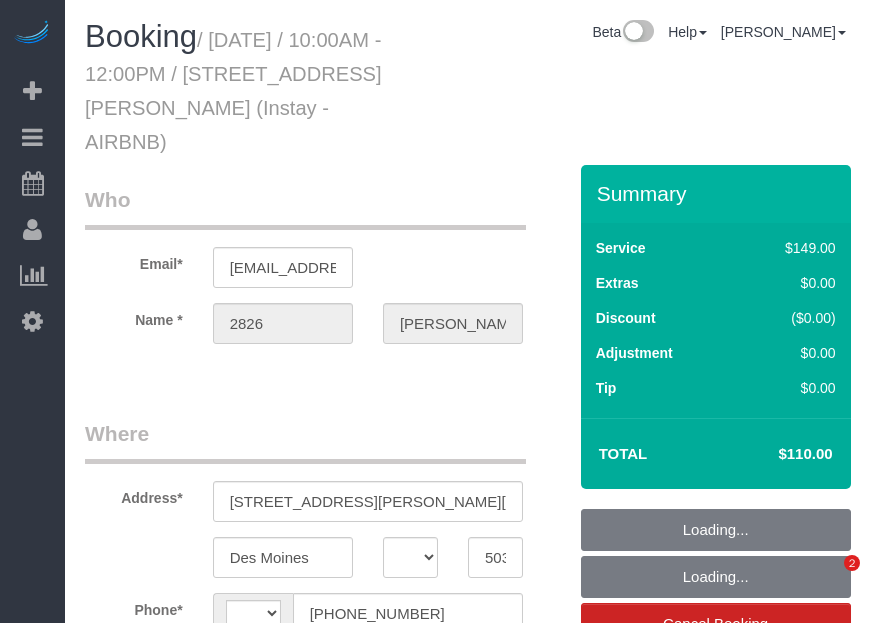 select on "IA" 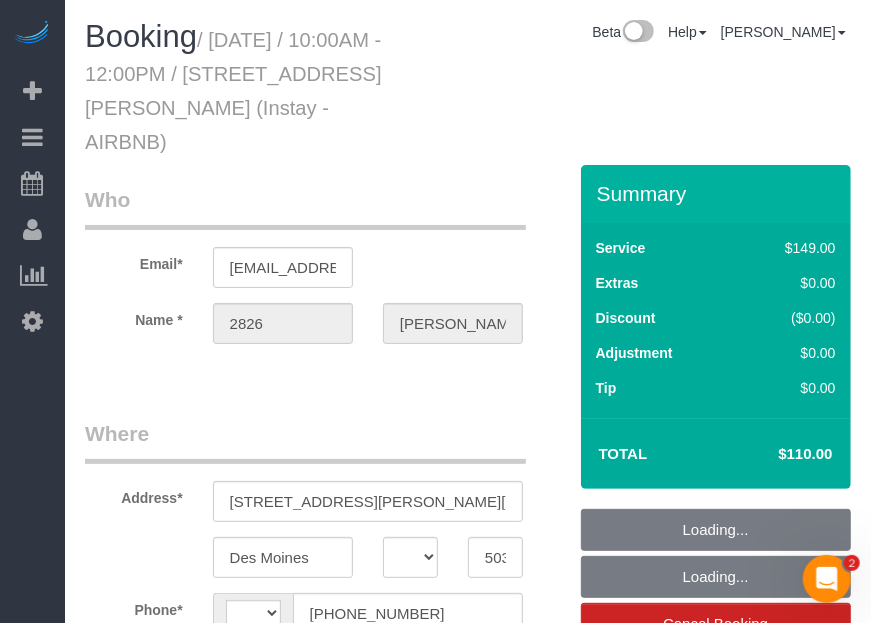 select on "string:[GEOGRAPHIC_DATA]" 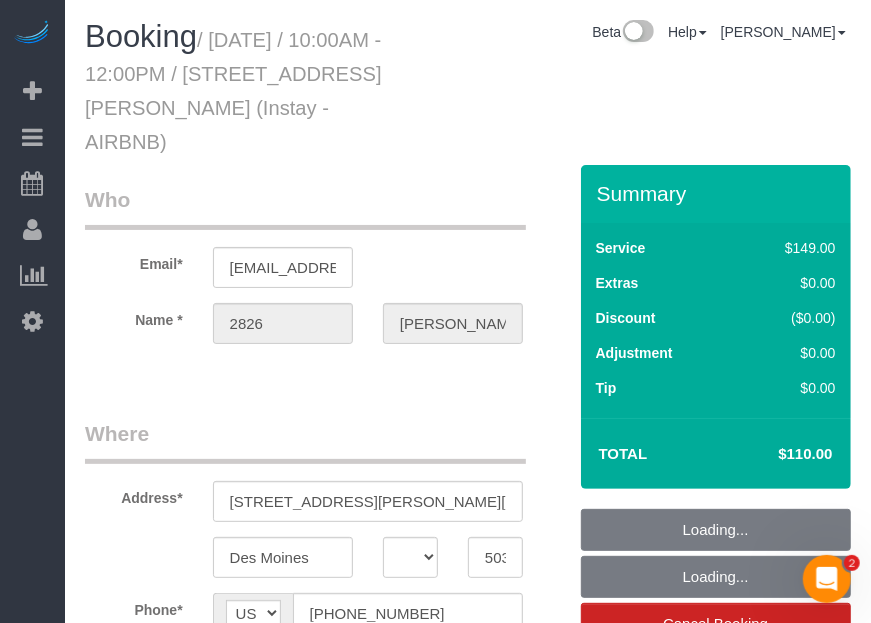 scroll, scrollTop: 0, scrollLeft: 0, axis: both 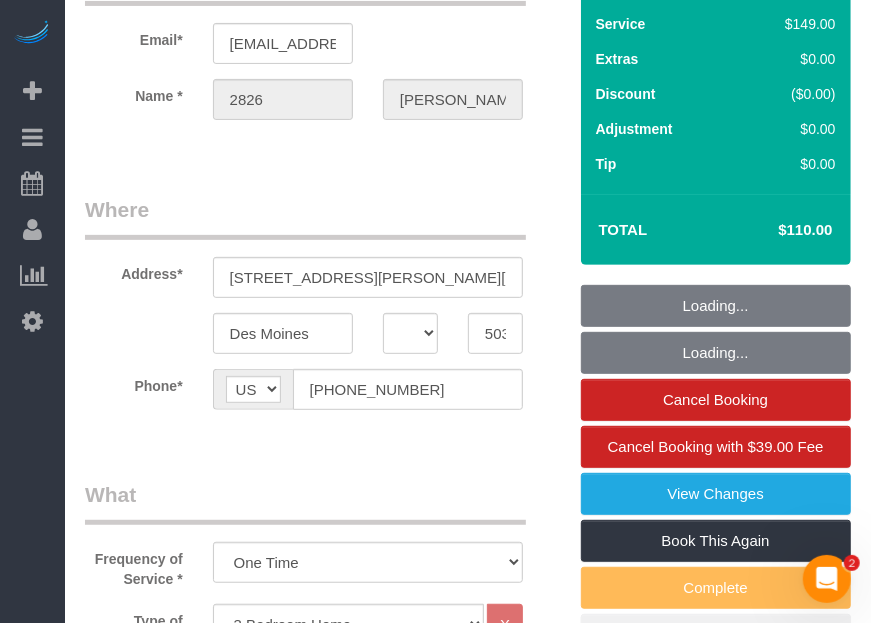 select on "object:724" 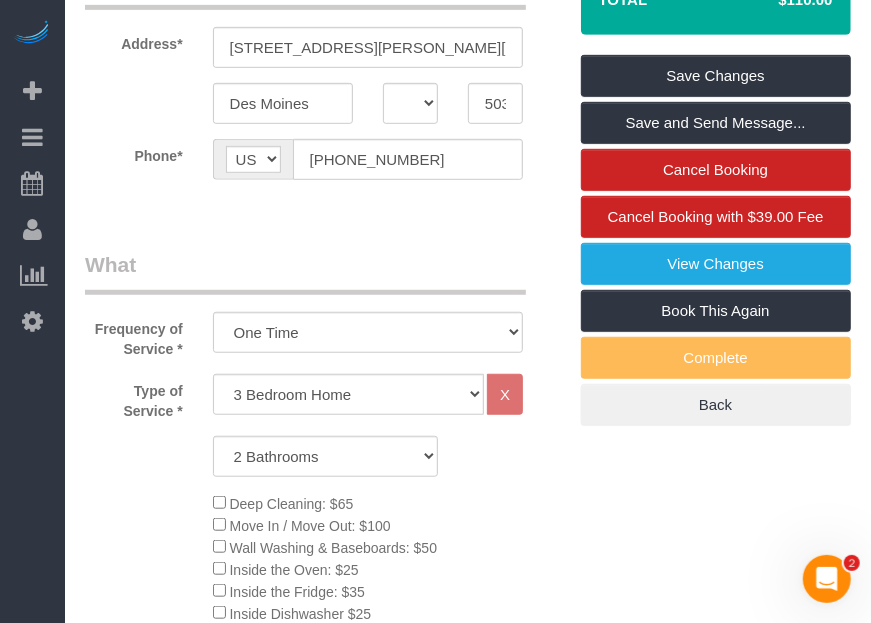 click on "Type of Service *
Studio Apartment 1 Bedroom Home 2 Bedroom Home 3 Bedroom Home 4 Bedroom Home 5 Bedroom Home 6 Bedroom Home 7 Bedroom Home Hourly Cleaning Hazard/Emergency Cleaning General Maintenance
X
1 Bathroom
2 Bathrooms
3 Bathrooms
4 Bathrooms
5 Bathrooms
6 Bathrooms
0 0 0" 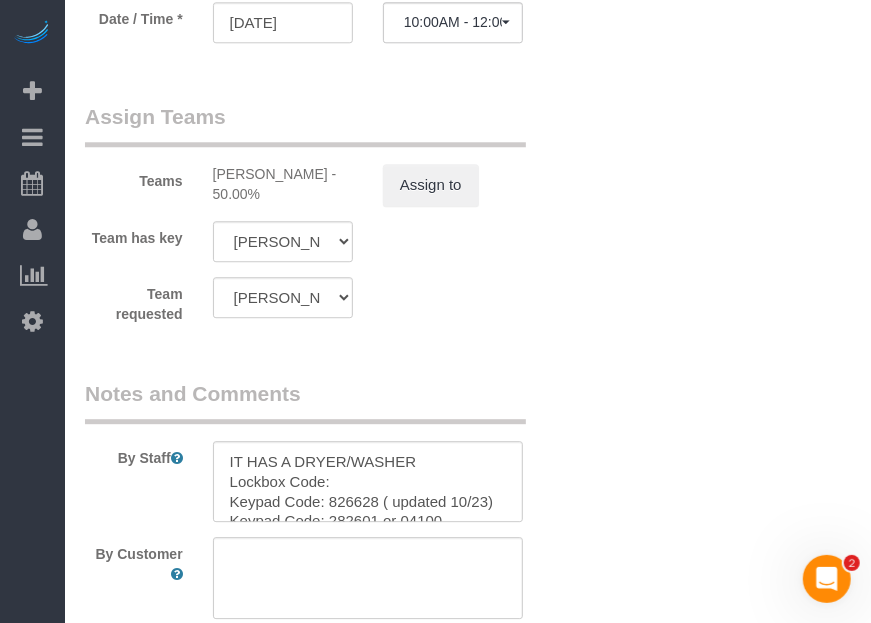 scroll, scrollTop: 2181, scrollLeft: 0, axis: vertical 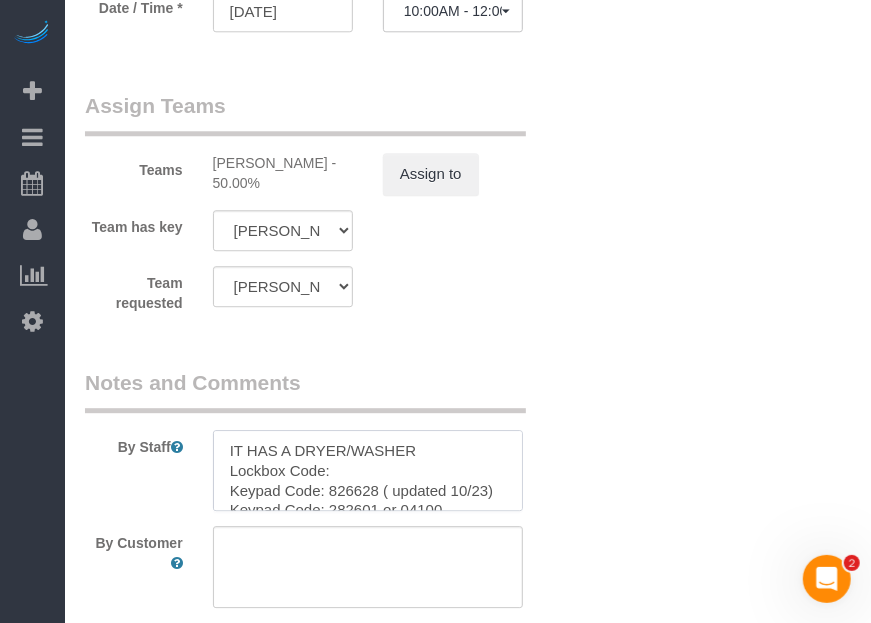 click at bounding box center (368, 471) 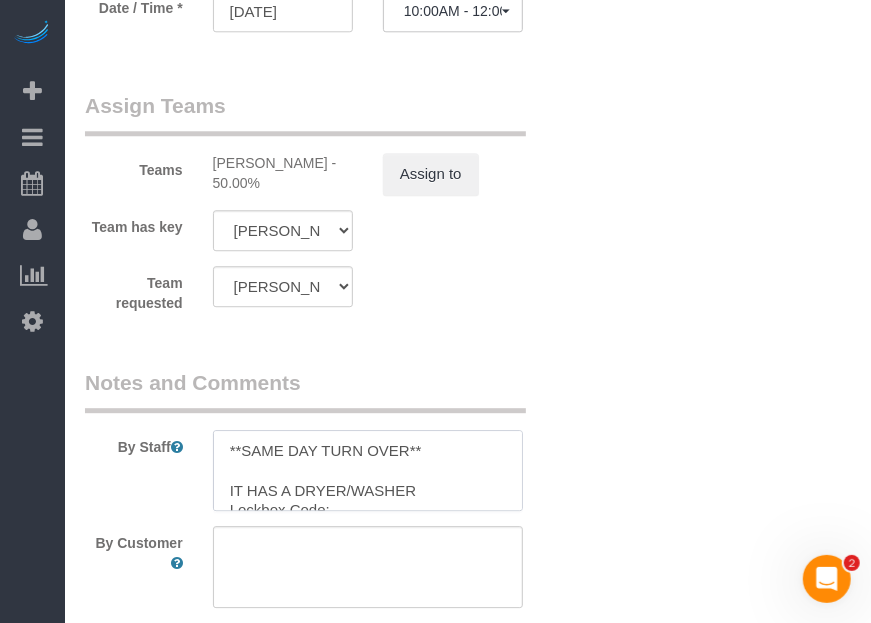 click at bounding box center [368, 471] 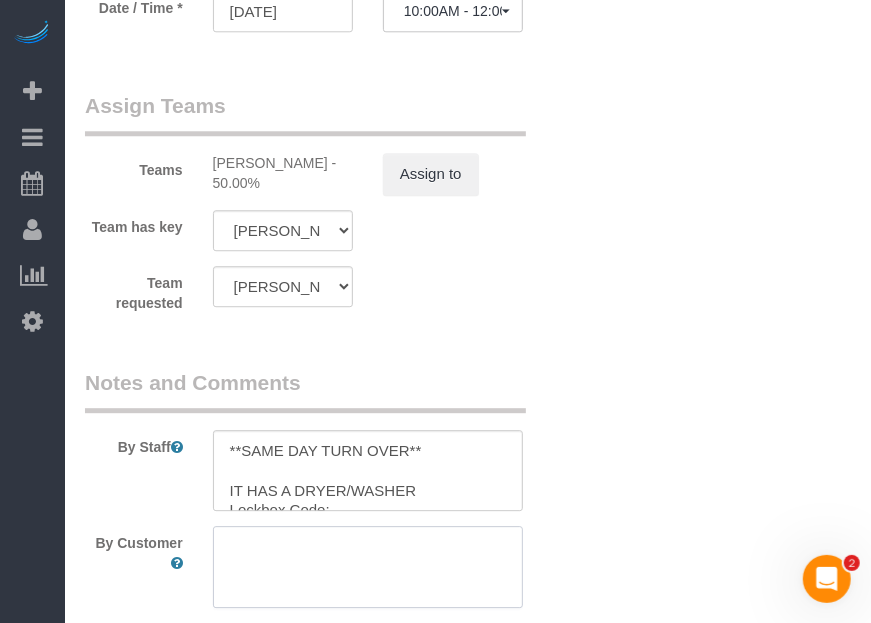 click at bounding box center (368, 567) 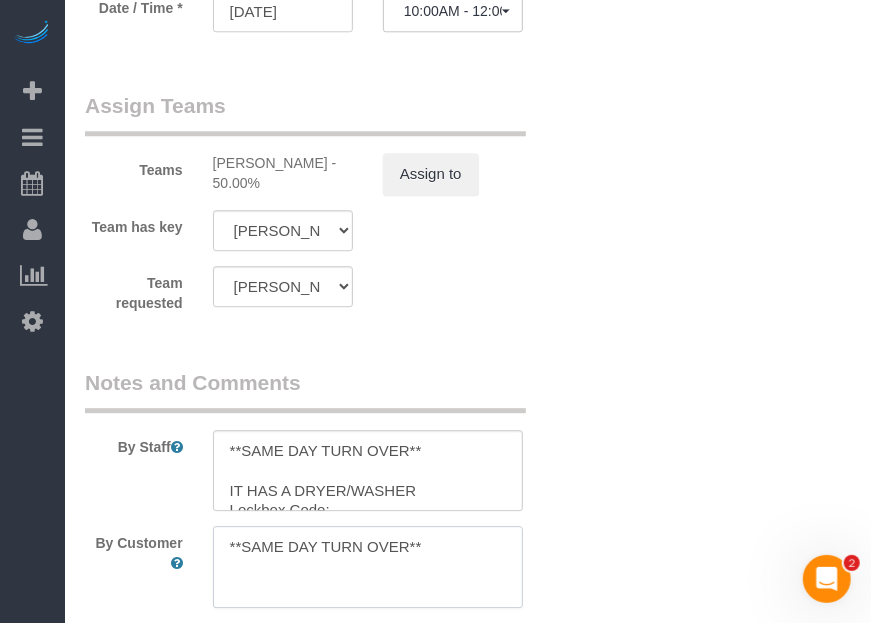 type on "**SAME DAY TURN OVER**" 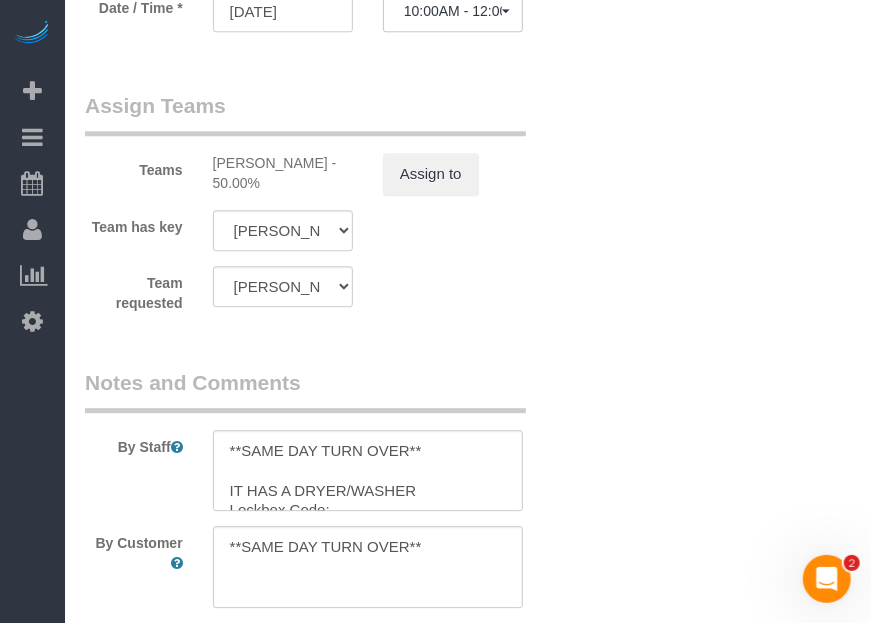 click on "Who
Email*
archway28@fake.com
Name *
2826
Allison Ave
Where
Address*
2826 Allison Ave, (NEW 2826 Allison)
Des Moines
AK
AL
AR
AZ
CA
CO
CT
DC
DE
FL
GA
HI
IA
ID
IL
IN
KS
KY
LA
MA
MD
ME
MI
MN
MO
MS
MT
NC
ND" at bounding box center [468, -426] 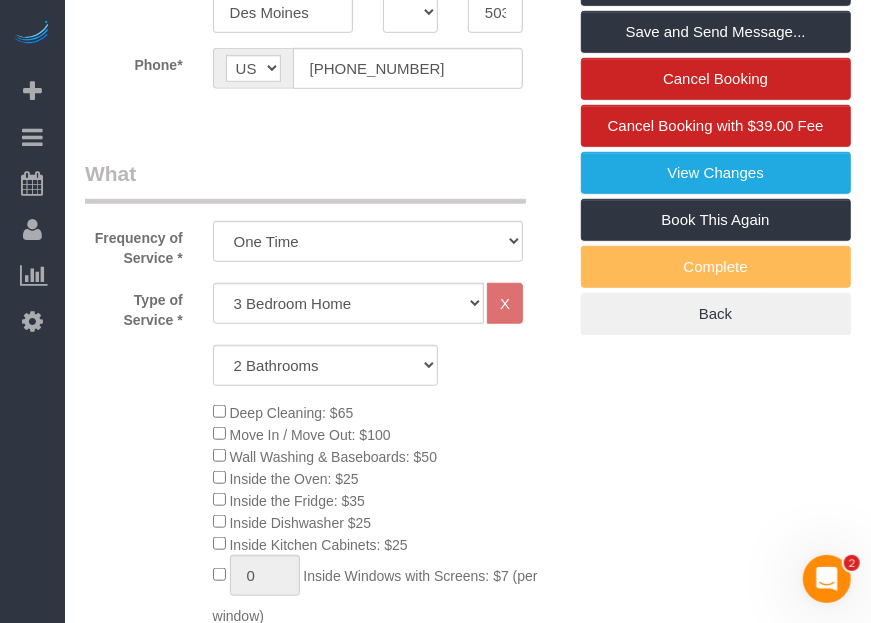scroll, scrollTop: 0, scrollLeft: 0, axis: both 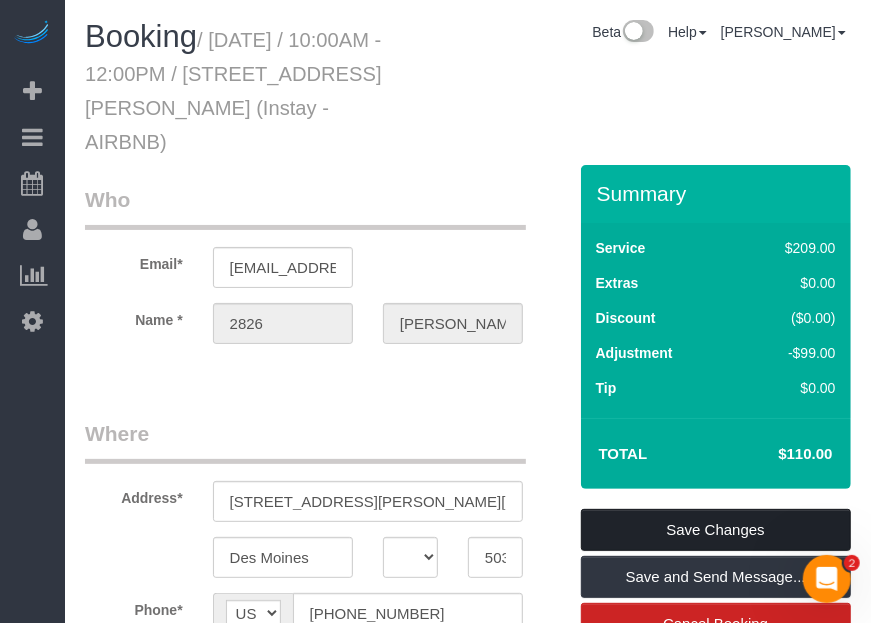 click on "Save Changes" at bounding box center (716, 530) 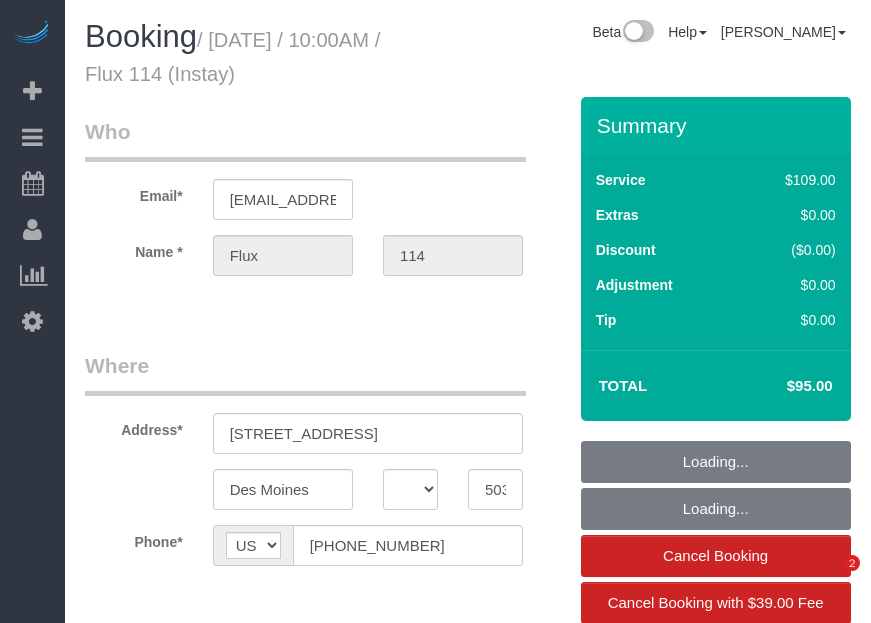 select on "IA" 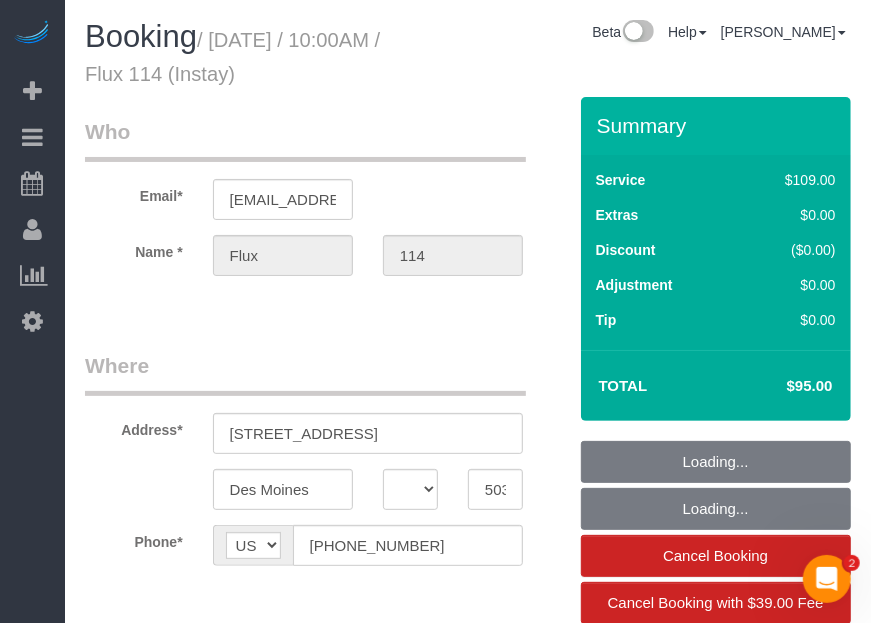 scroll, scrollTop: 0, scrollLeft: 0, axis: both 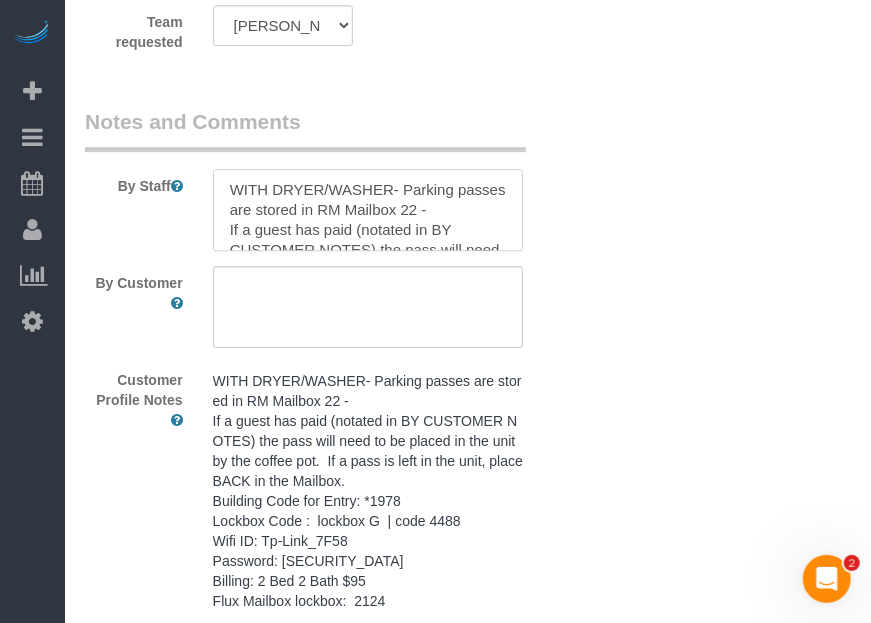 click at bounding box center [368, 210] 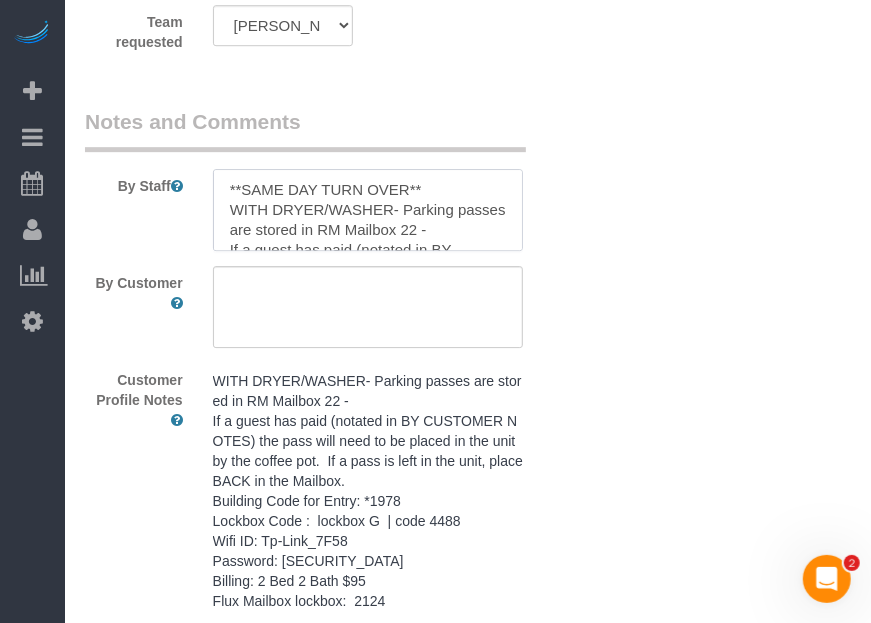click at bounding box center (368, 210) 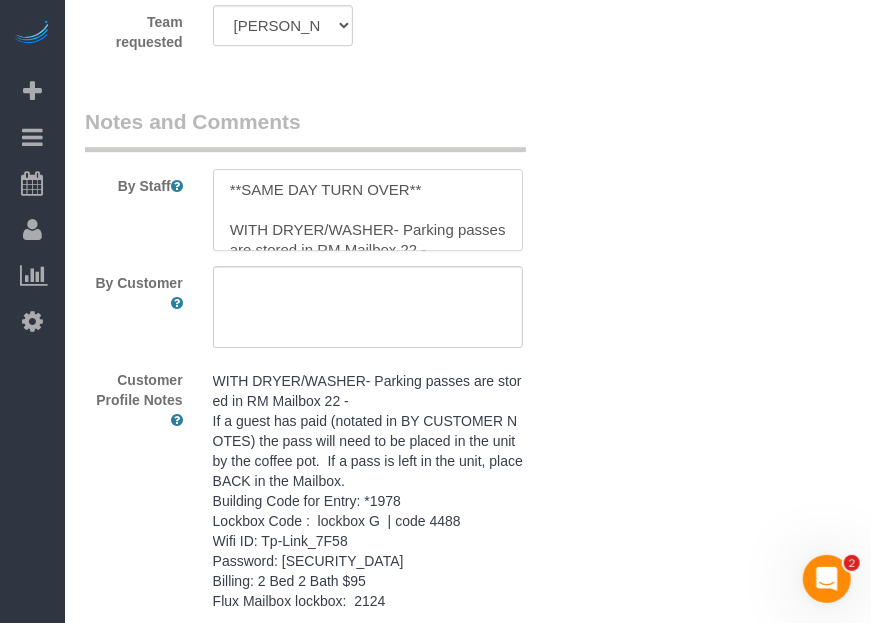 type on "**SAME DAY TURN OVER**
WITH DRYER/WASHER- Parking passes are stored in RM Mailbox 22 -
If a guest has paid (notated in BY CUSTOMER NOTES) the pass will need to be placed in the unit by the coffee pot.  If a pass is left in the unit, place BACK in the Mailbox.
Building Code for Entry: *1978
Lockbox Code :  lockbox G  | code 4488
Wifi ID: Tp-Link_7F58
Password: 49523058
Billing: 2 Bed 2 Bath $95
Flux Mailbox lockbox:  2124" 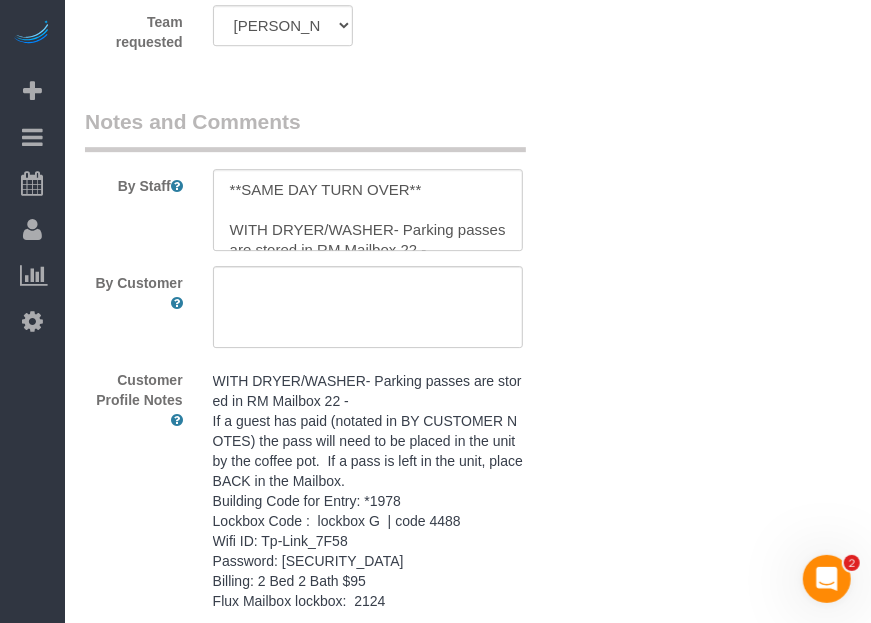 click on "By Staff
By Customer
Customer Profile Notes
WITH DRYER/WASHER- Parking passes are stored in RM Mailbox 22 -
If a guest has paid (notated in BY CUSTOMER NOTES) the pass will need to be placed in the unit by the coffee pot.  If a pass is left in the unit, place BACK in the Mailbox.
Building Code for Entry: *1978
Lockbox Code :  lockbox G  | code 4488
Wifi ID: Tp-Link_7F58
Password: 49523058
Billing: 2 Bed 2 Bath $95
Flux Mailbox lockbox:  2124
Comments
0" at bounding box center [325, 428] 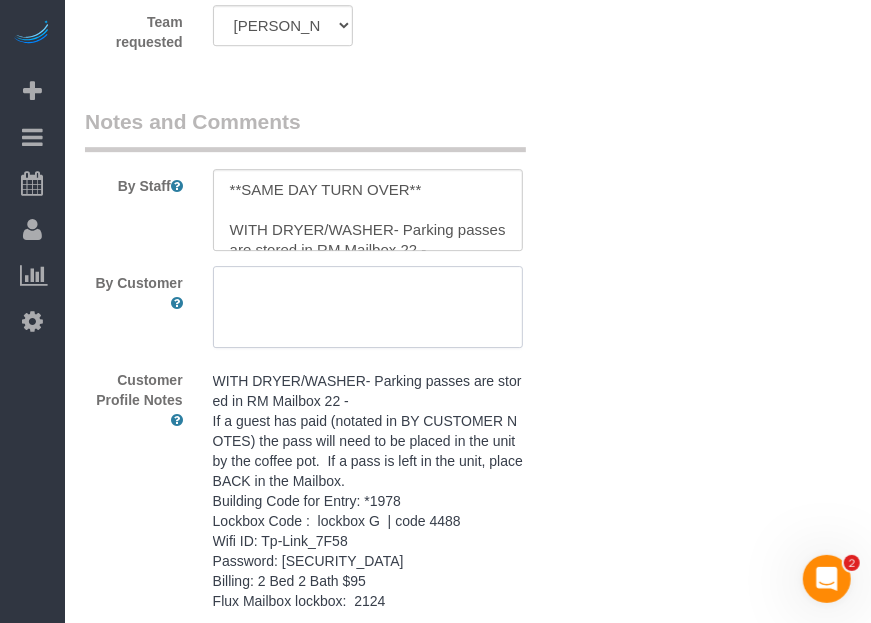 click at bounding box center [368, 307] 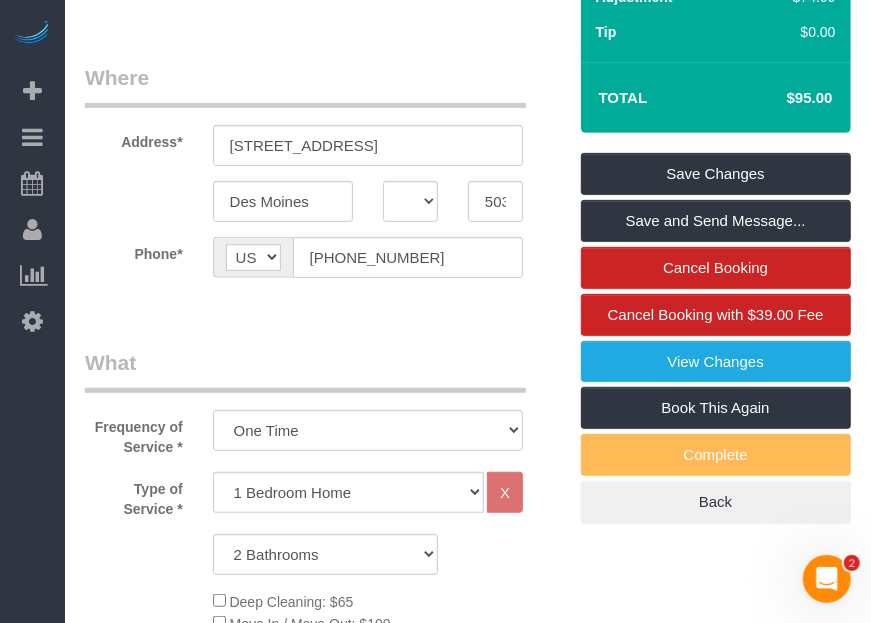 scroll, scrollTop: 0, scrollLeft: 0, axis: both 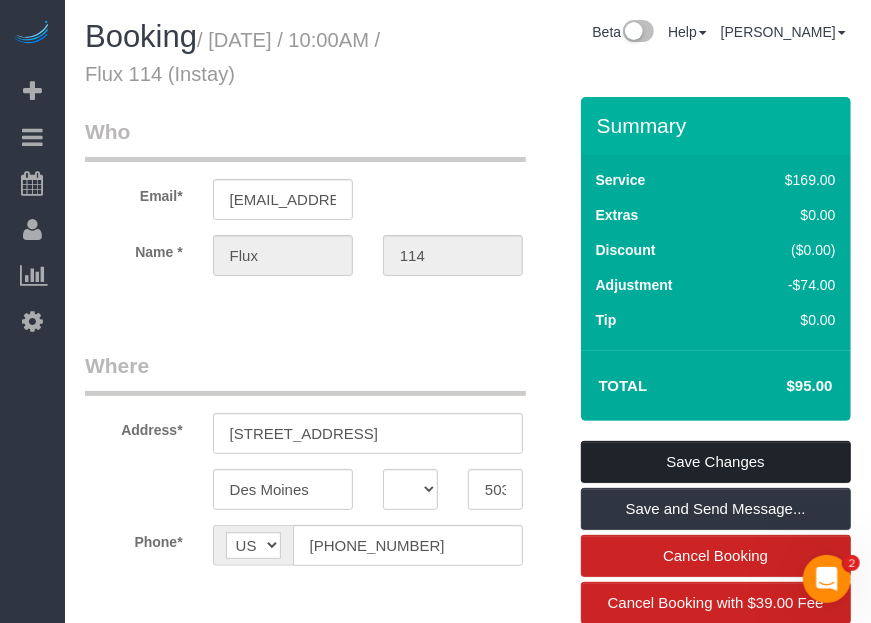 type on "**SAME DAY TURN OVER**" 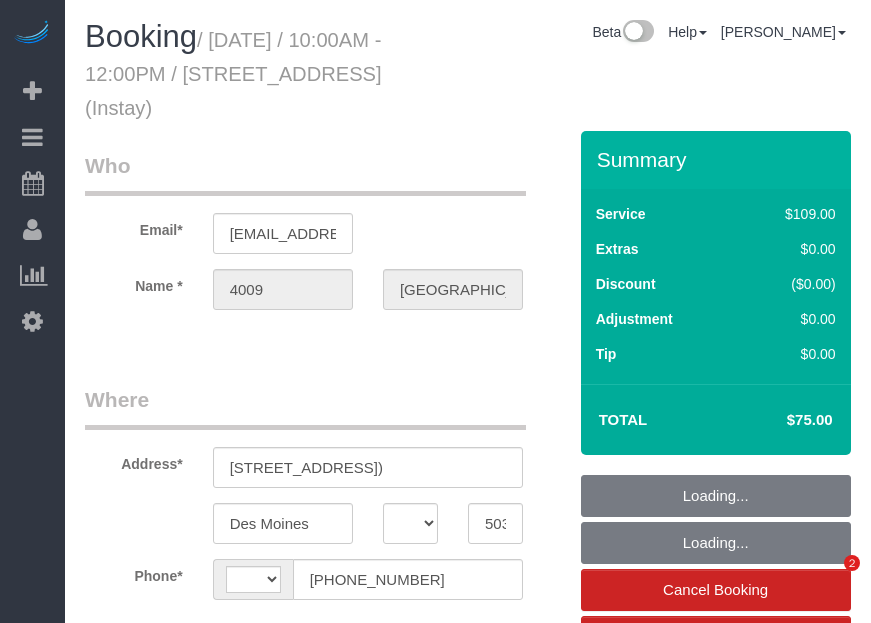 select on "IA" 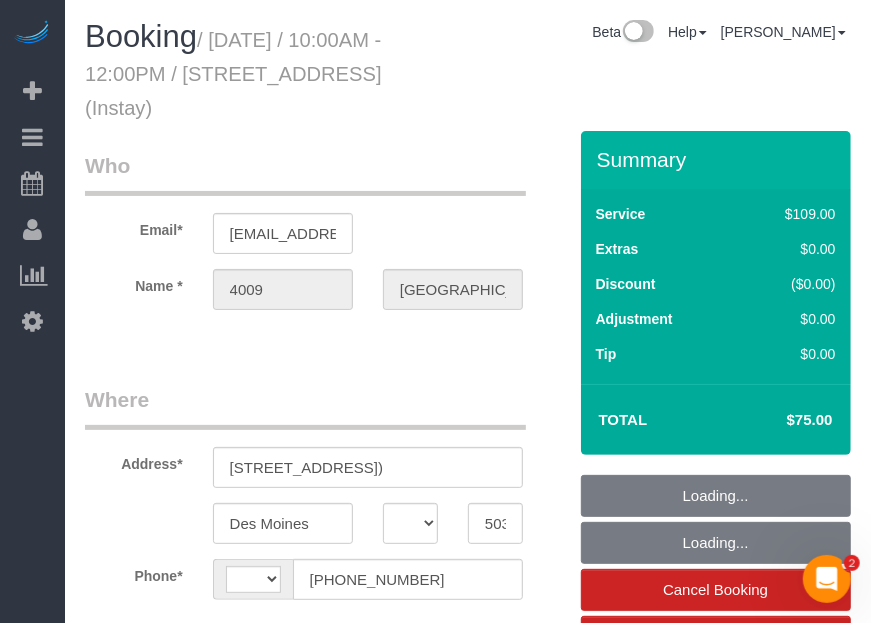 scroll, scrollTop: 0, scrollLeft: 0, axis: both 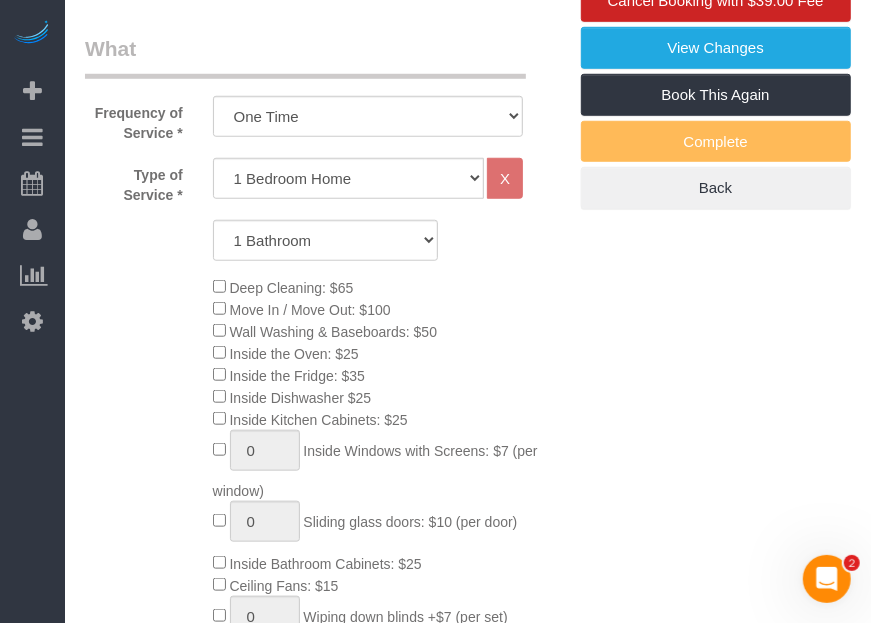 select on "object:743" 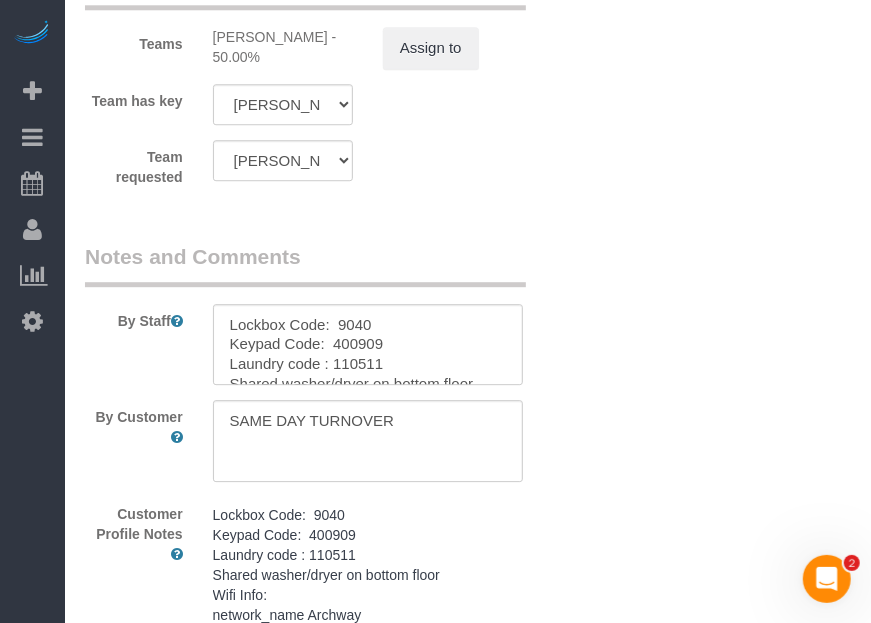 scroll, scrollTop: 2272, scrollLeft: 0, axis: vertical 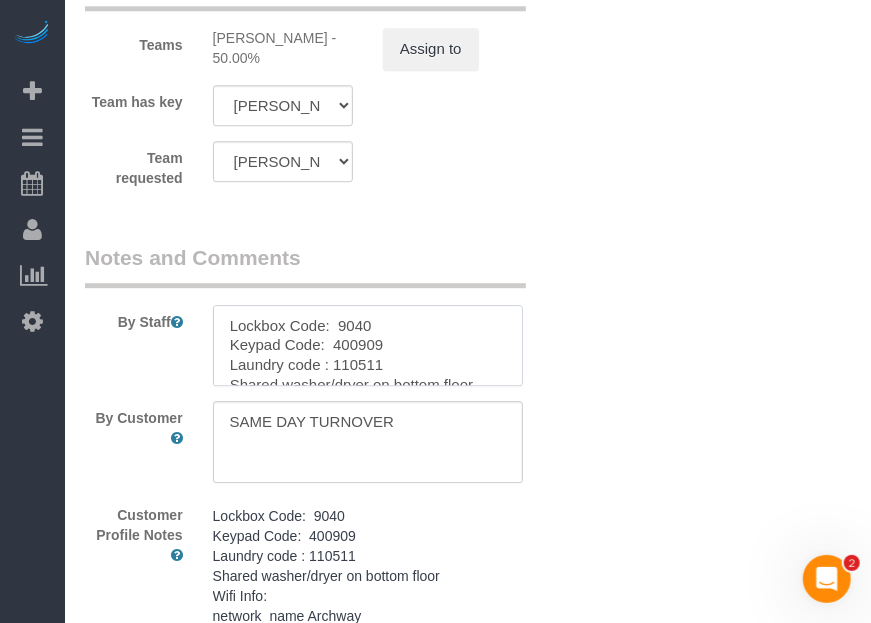 click at bounding box center [368, 346] 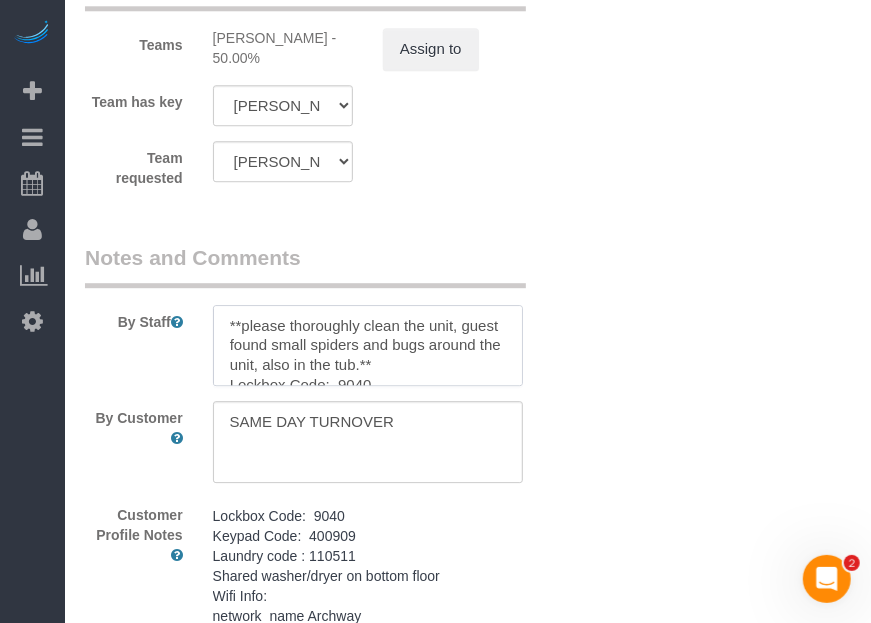 click at bounding box center [368, 346] 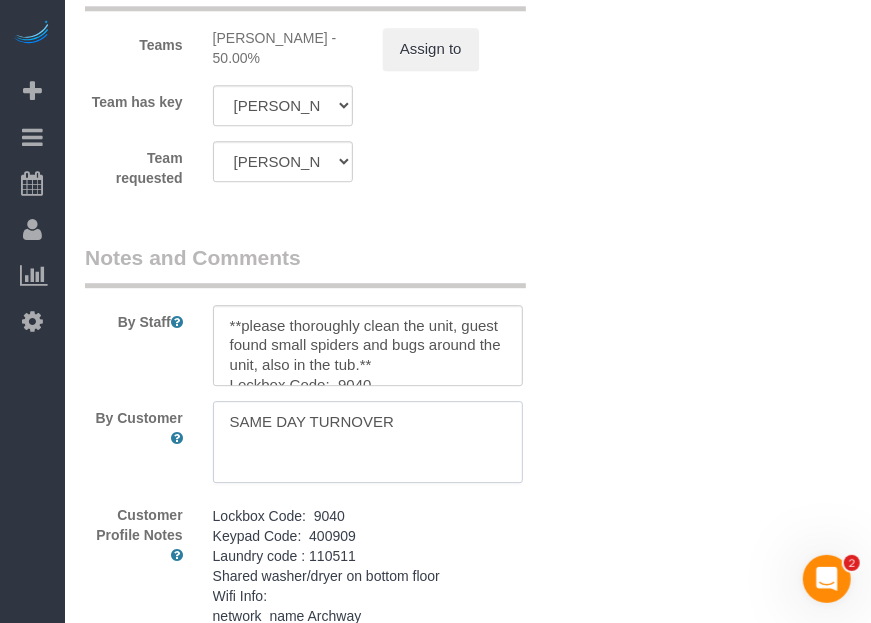 click at bounding box center (368, 442) 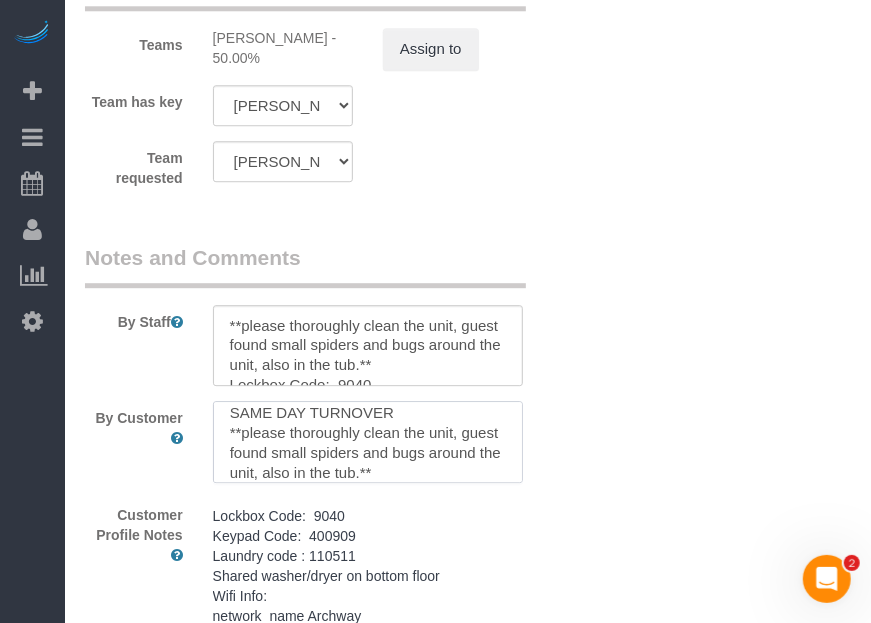 scroll, scrollTop: 0, scrollLeft: 0, axis: both 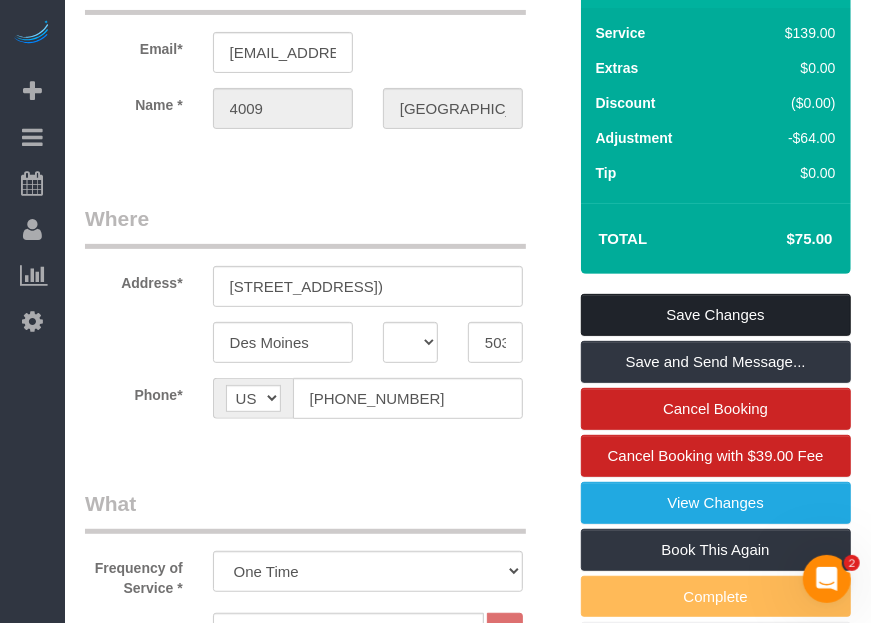 type on "SAME DAY TURNOVER
**please thoroughly clean the unit, guest found small spiders and bugs around the unit, also in the tub.**" 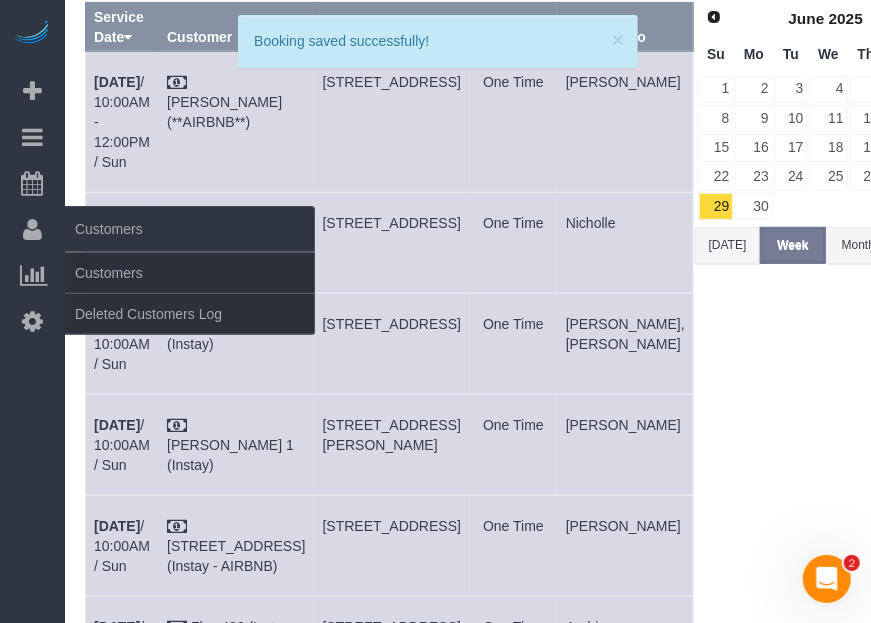 scroll, scrollTop: 0, scrollLeft: 0, axis: both 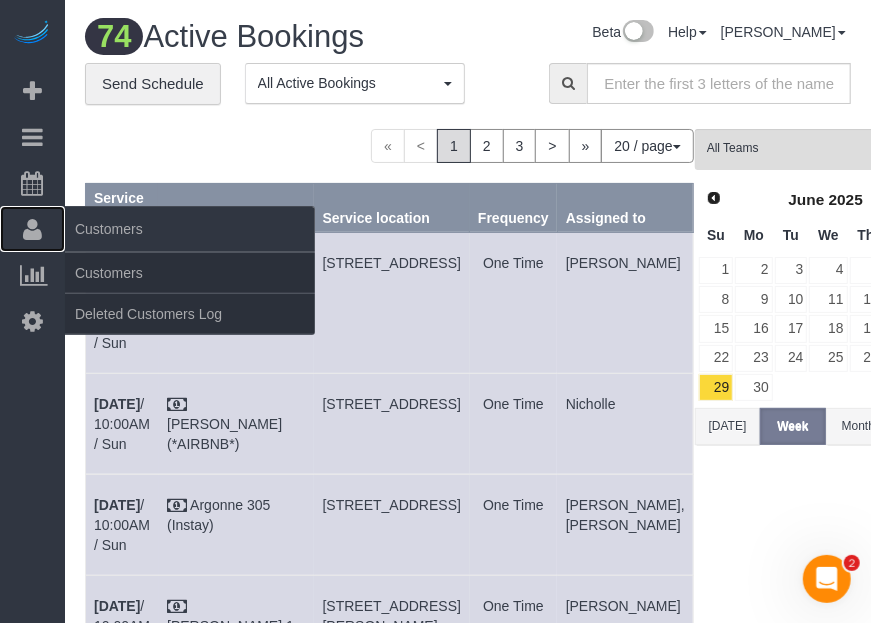 click on "Customers" at bounding box center (32, 229) 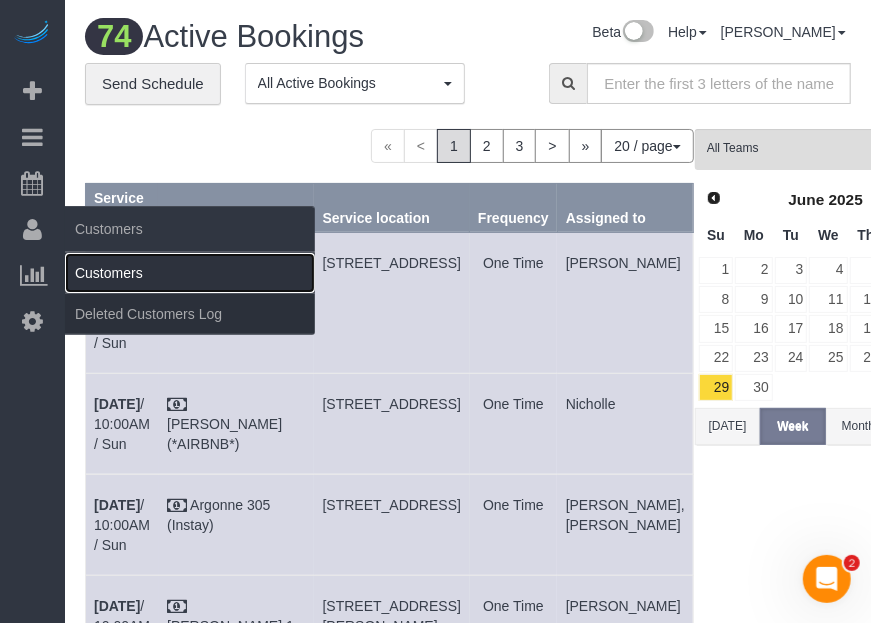 click on "Customers" at bounding box center (190, 273) 